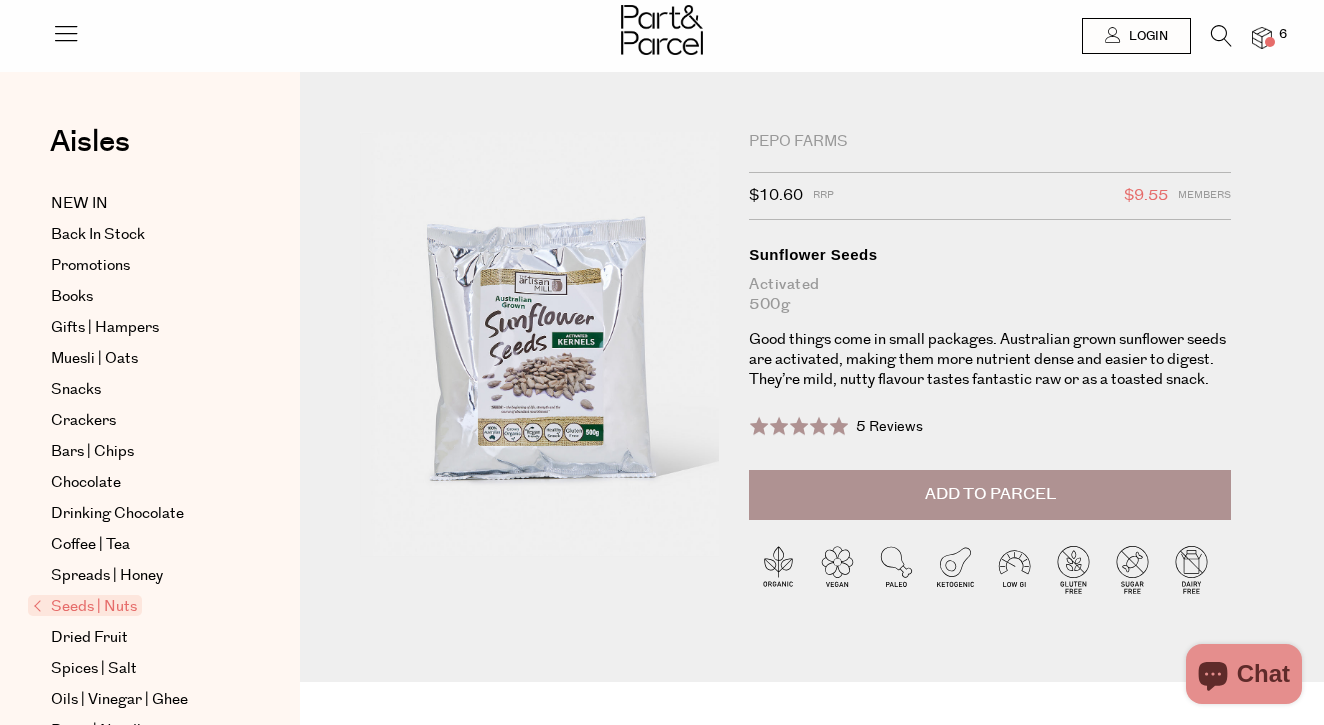 scroll, scrollTop: 0, scrollLeft: 0, axis: both 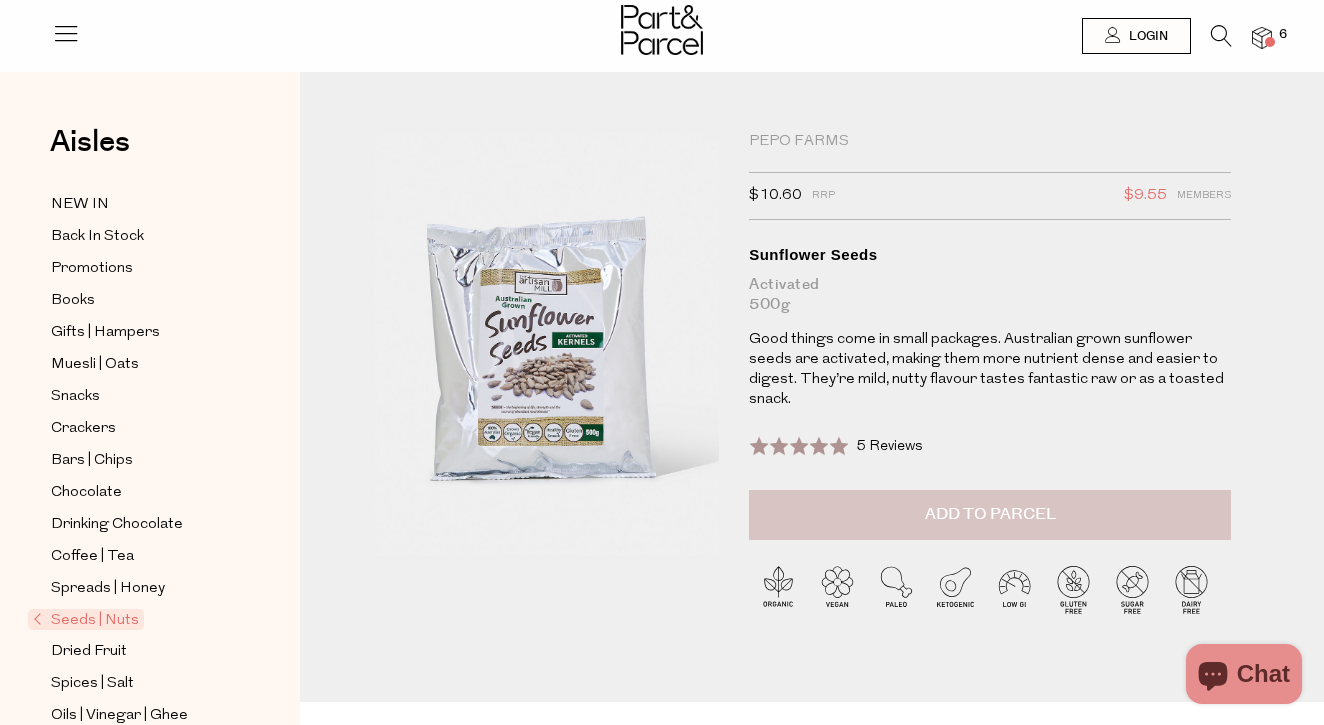 click on "Add to Parcel" at bounding box center [990, 514] 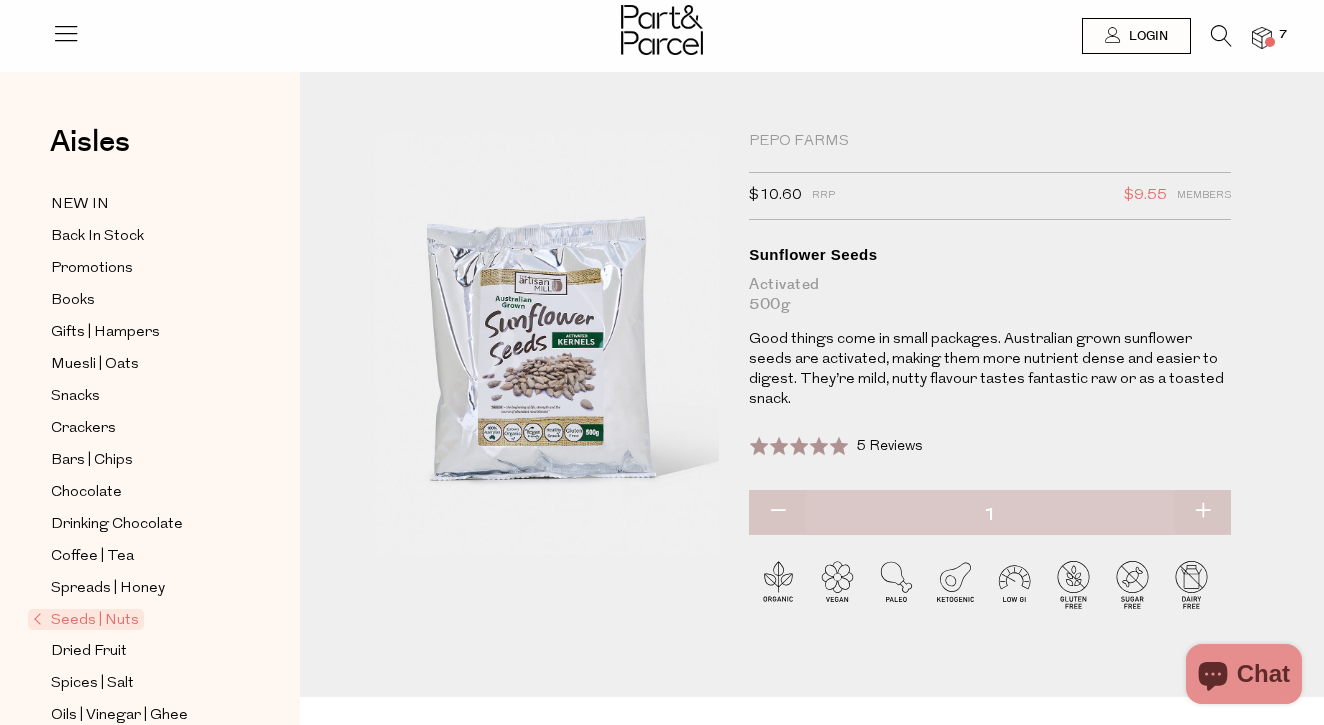 click on "1" at bounding box center [990, 515] 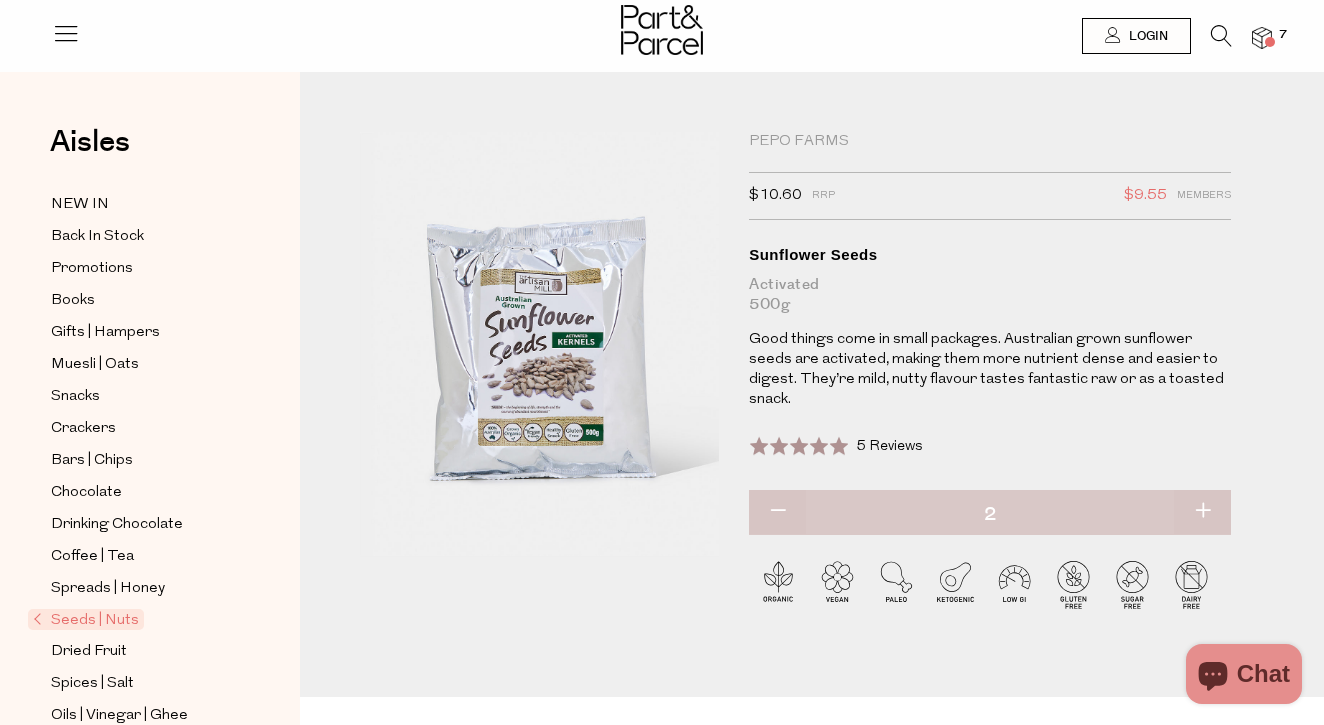 type on "2" 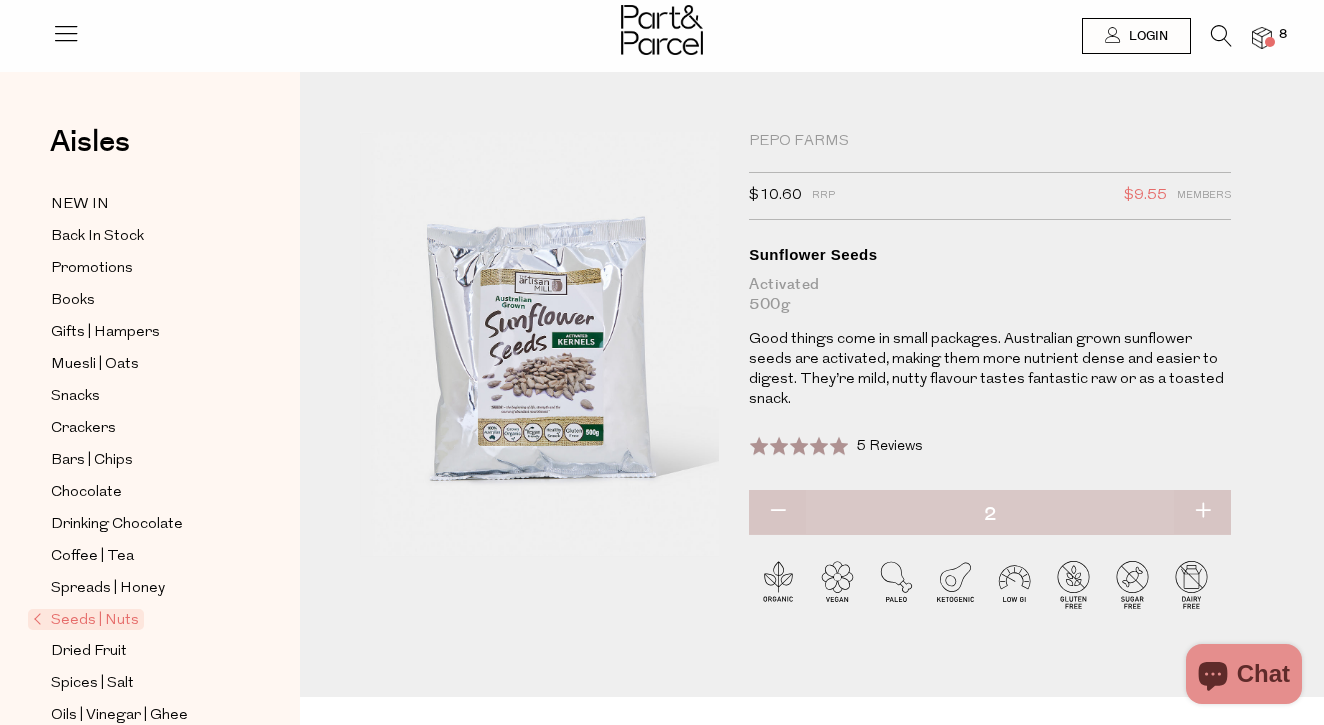 click at bounding box center (1221, 36) 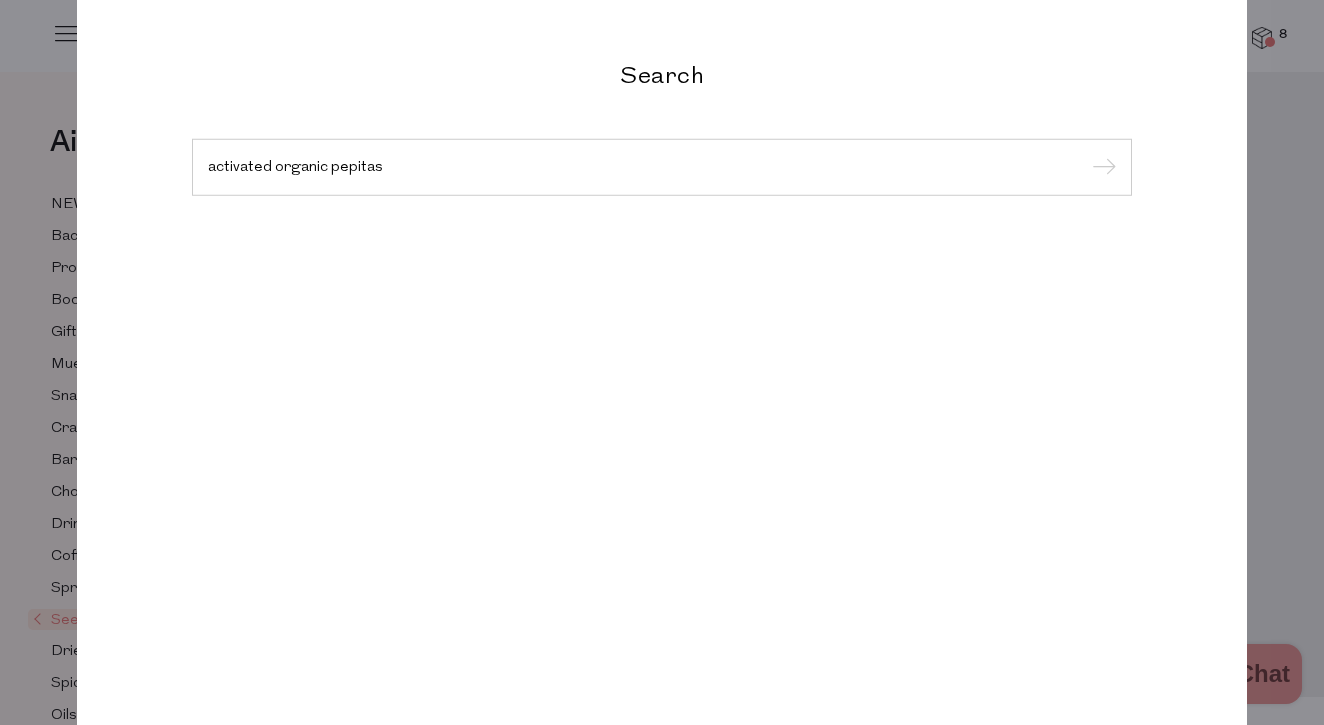 type on "activated organic pepitas" 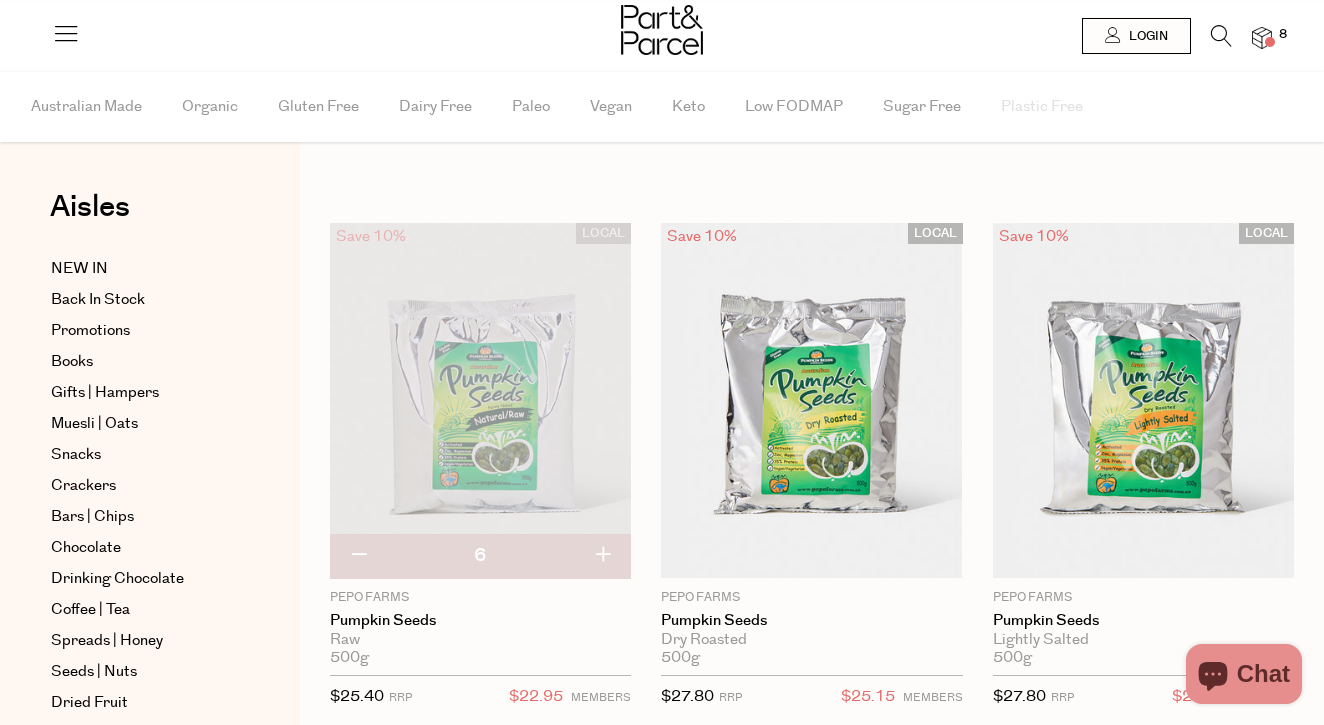 scroll, scrollTop: 0, scrollLeft: 0, axis: both 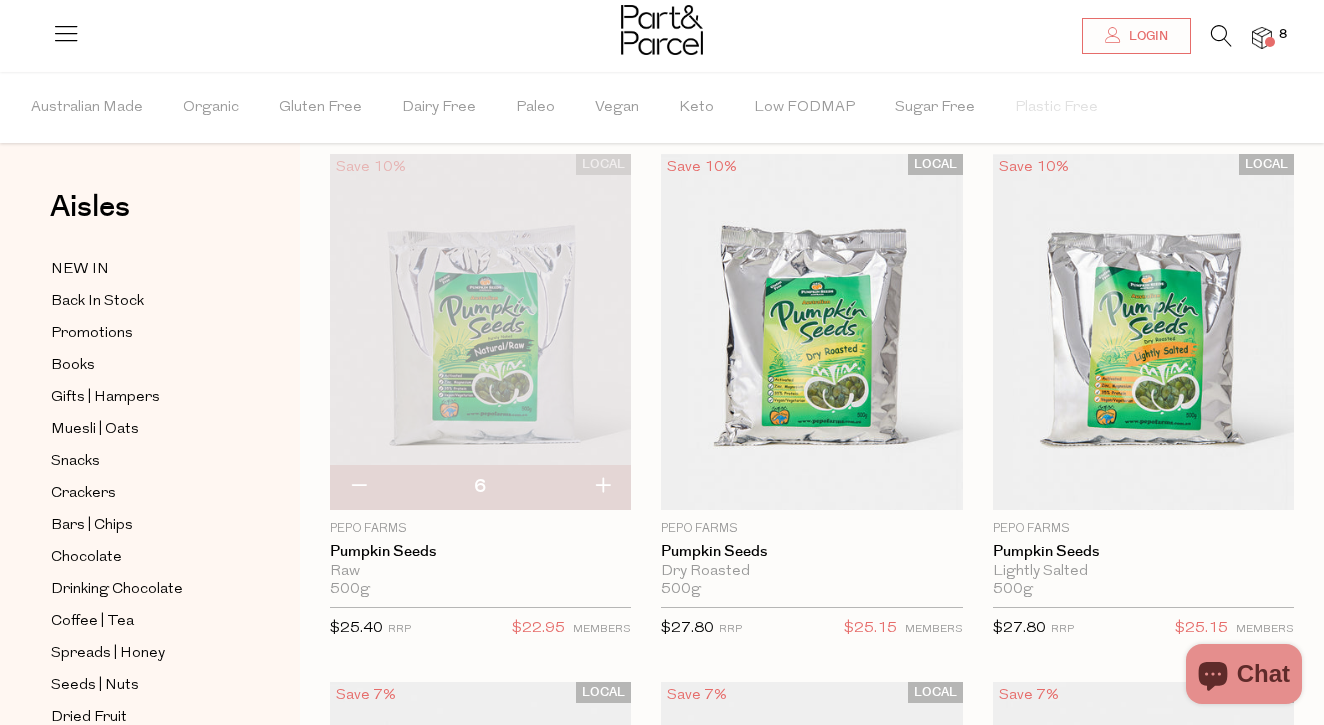 click at bounding box center [480, 332] 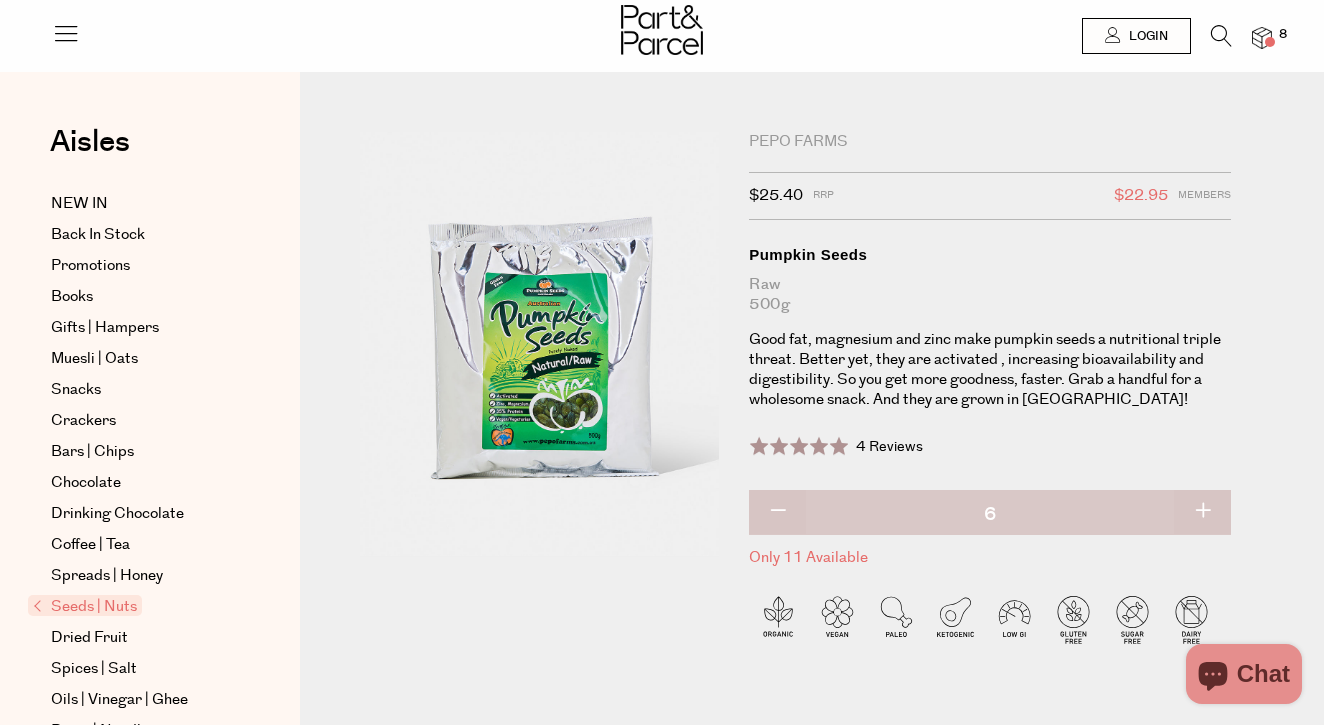 scroll, scrollTop: 0, scrollLeft: 0, axis: both 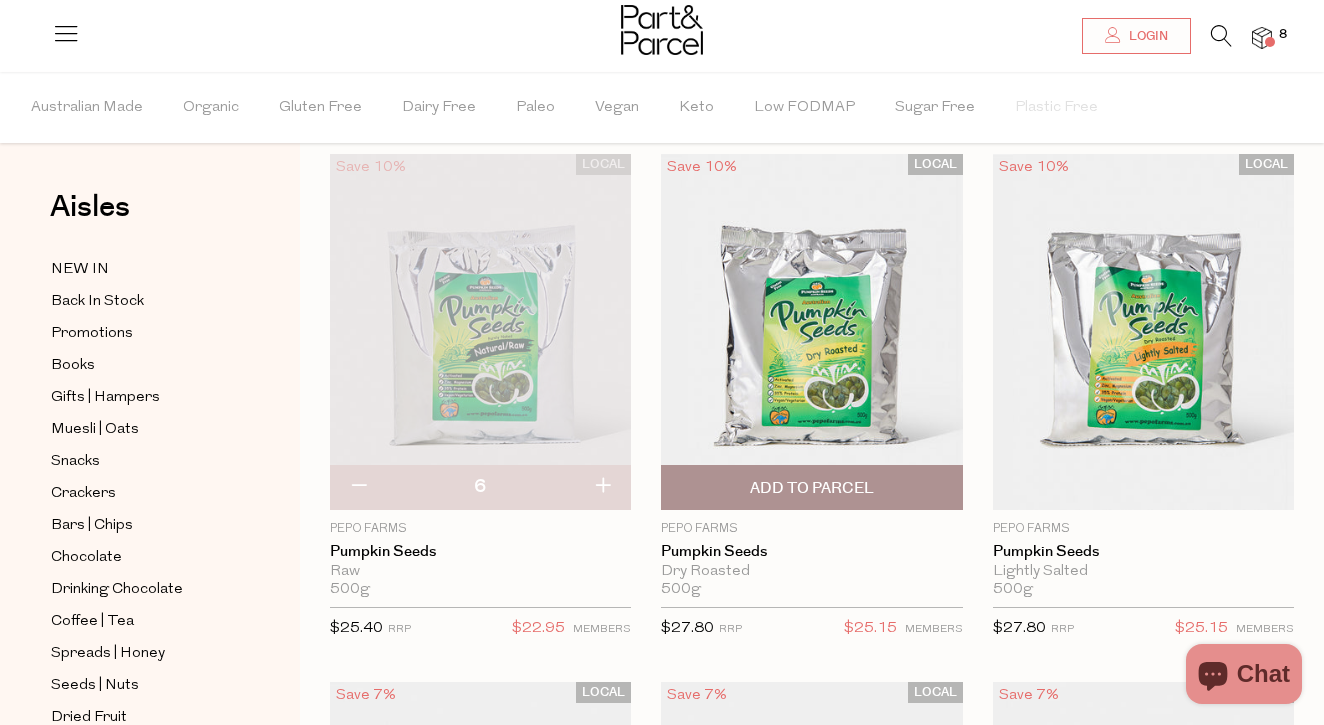 click on "Add To Parcel" at bounding box center [812, 488] 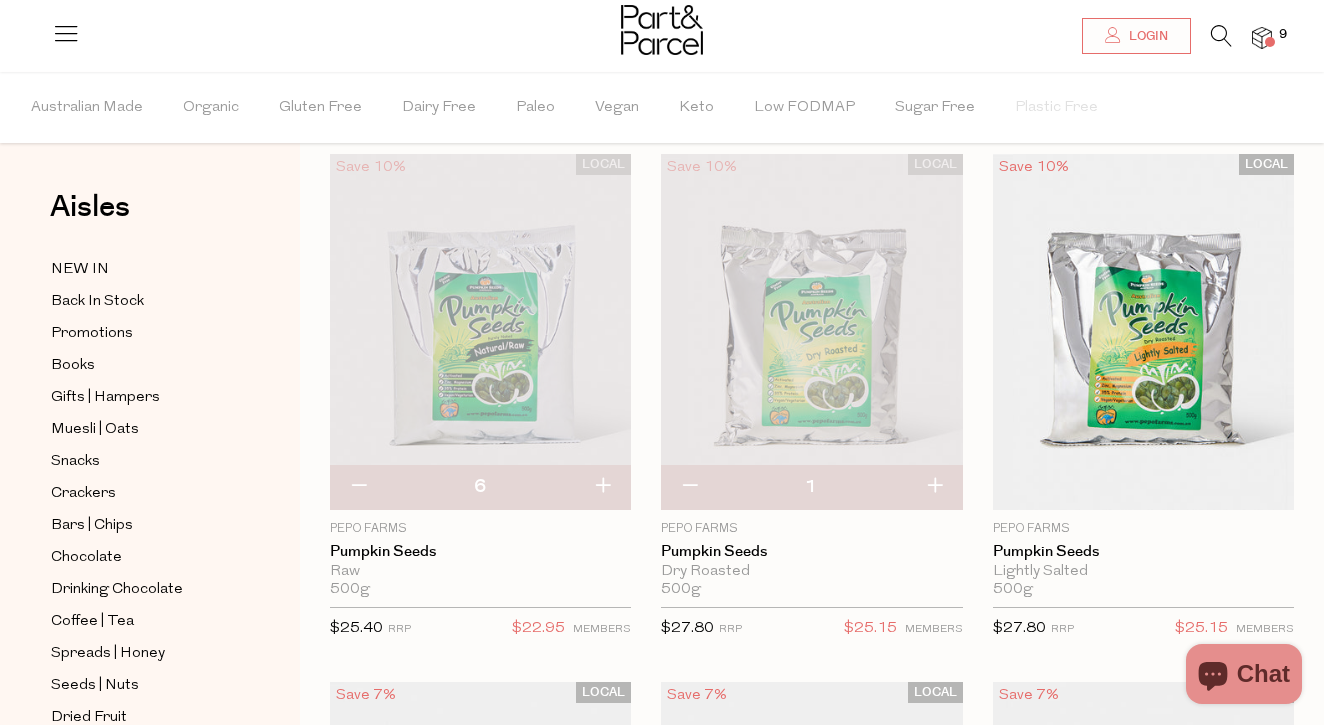 click at bounding box center [934, 487] 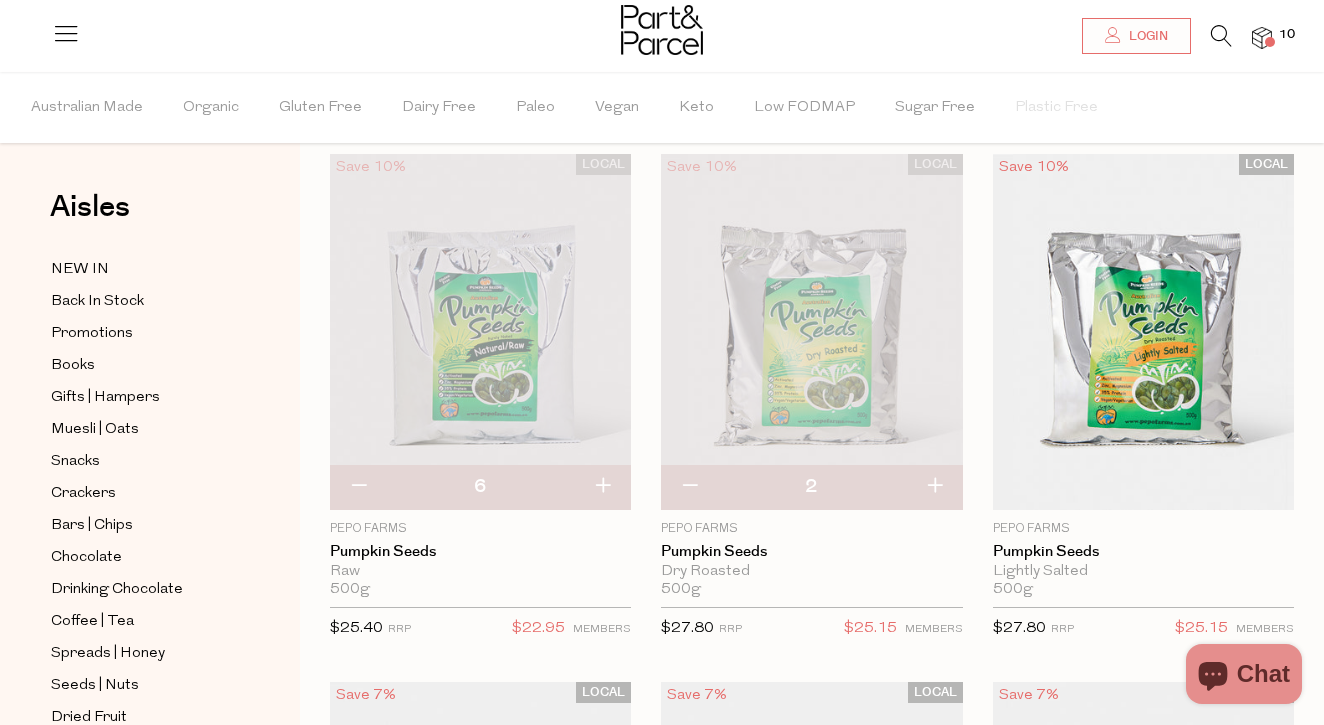 click at bounding box center (1270, 42) 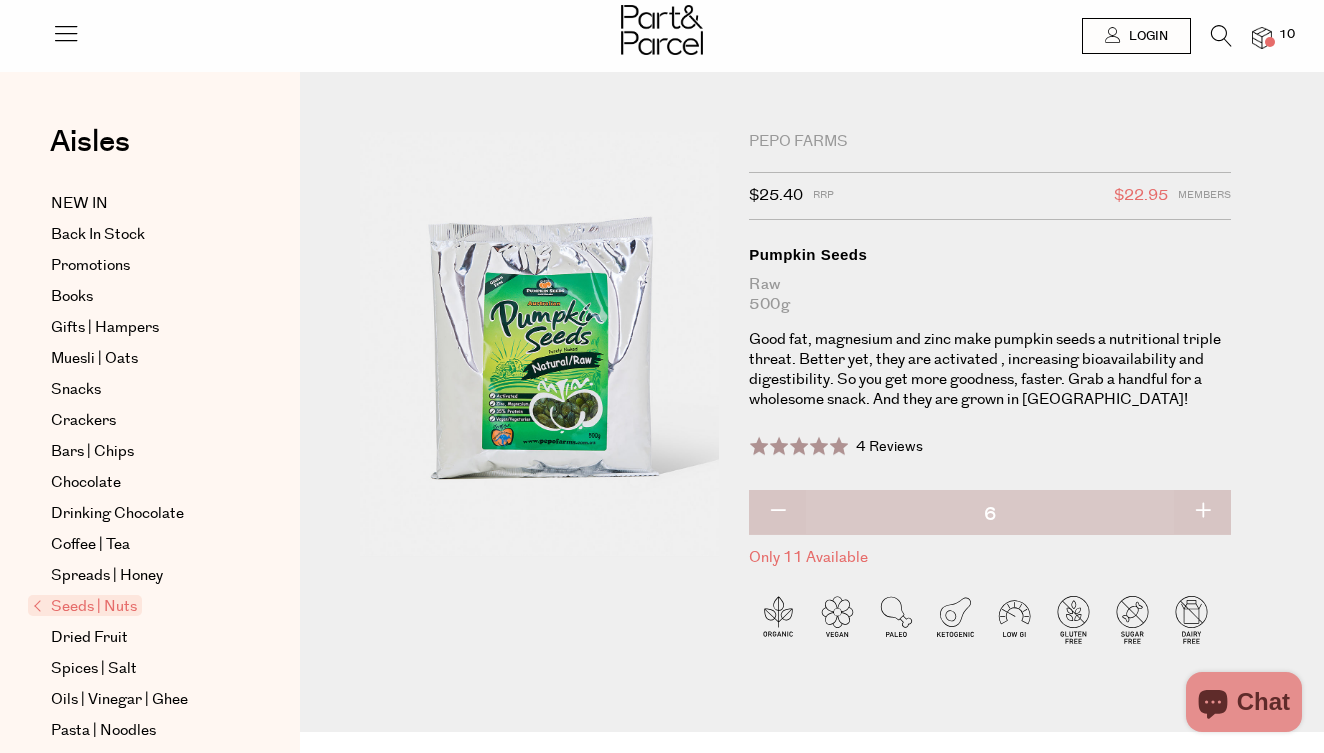 scroll, scrollTop: 0, scrollLeft: 0, axis: both 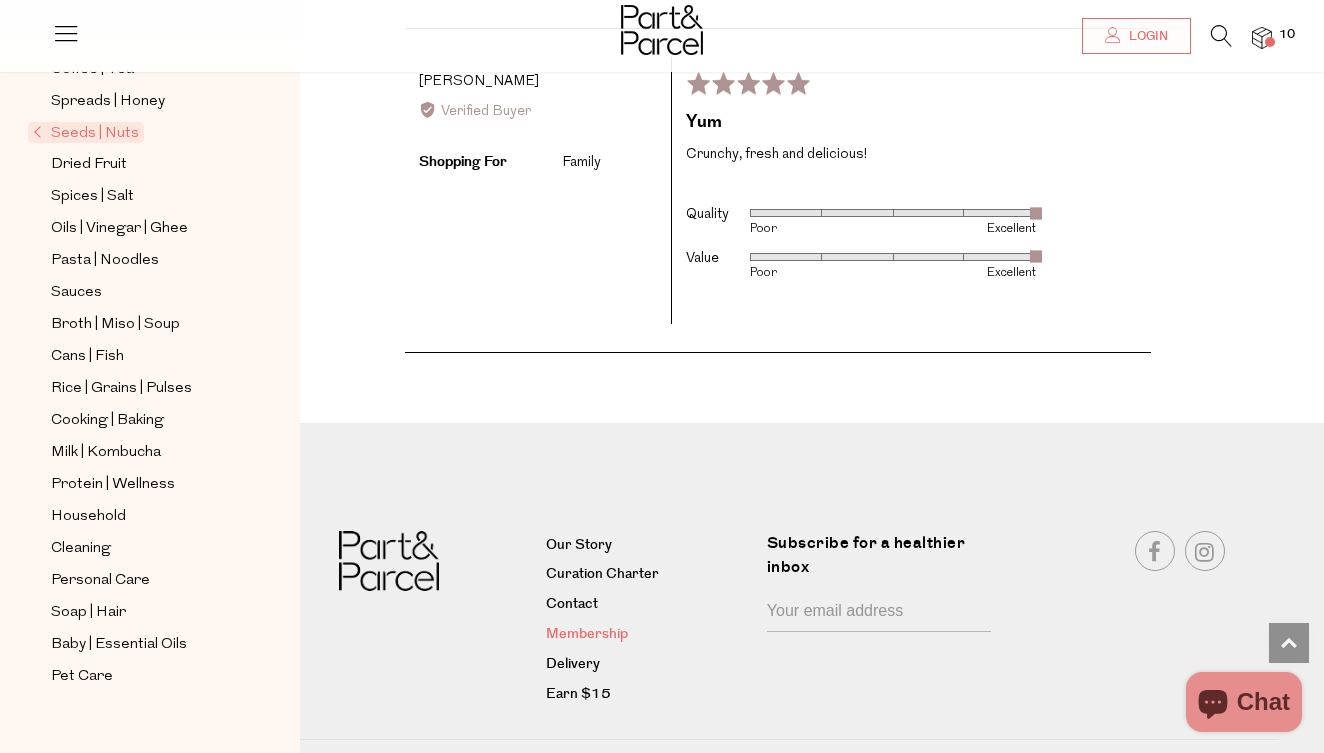 click on "Membership" at bounding box center (649, 635) 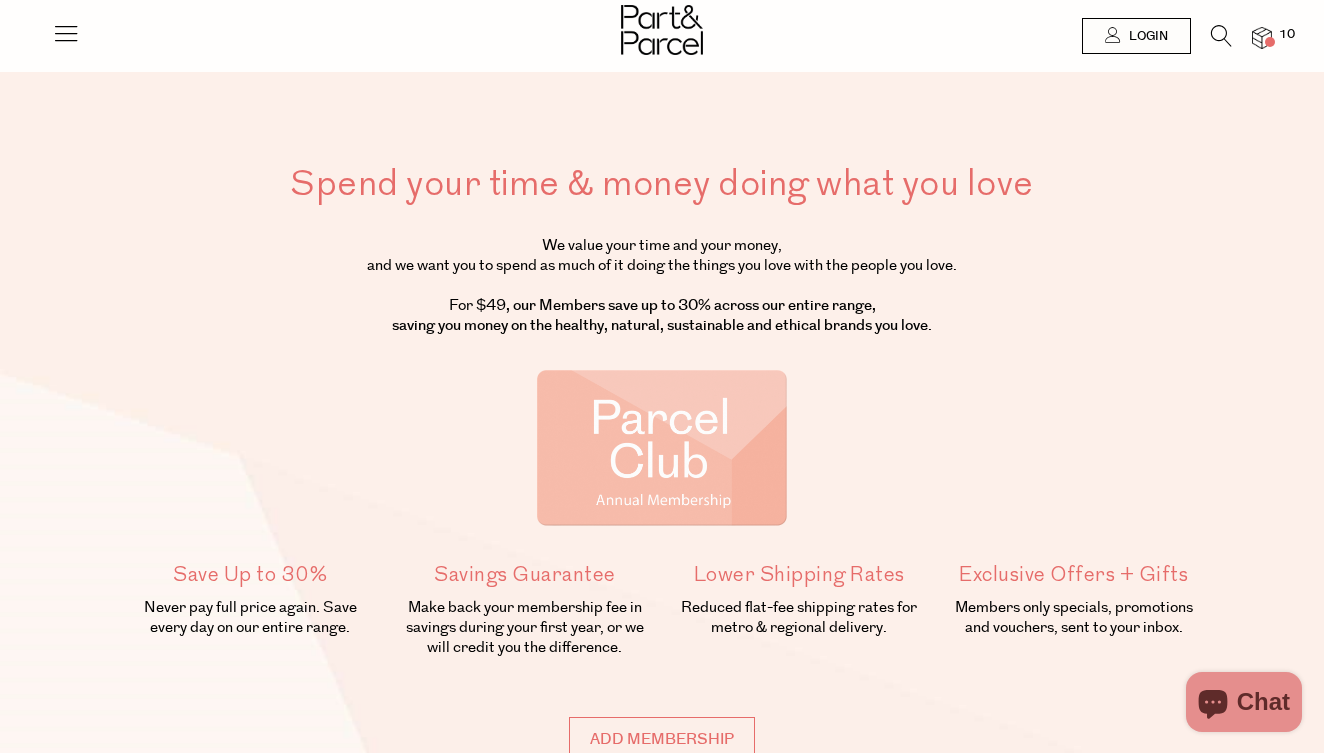 scroll, scrollTop: 0, scrollLeft: 0, axis: both 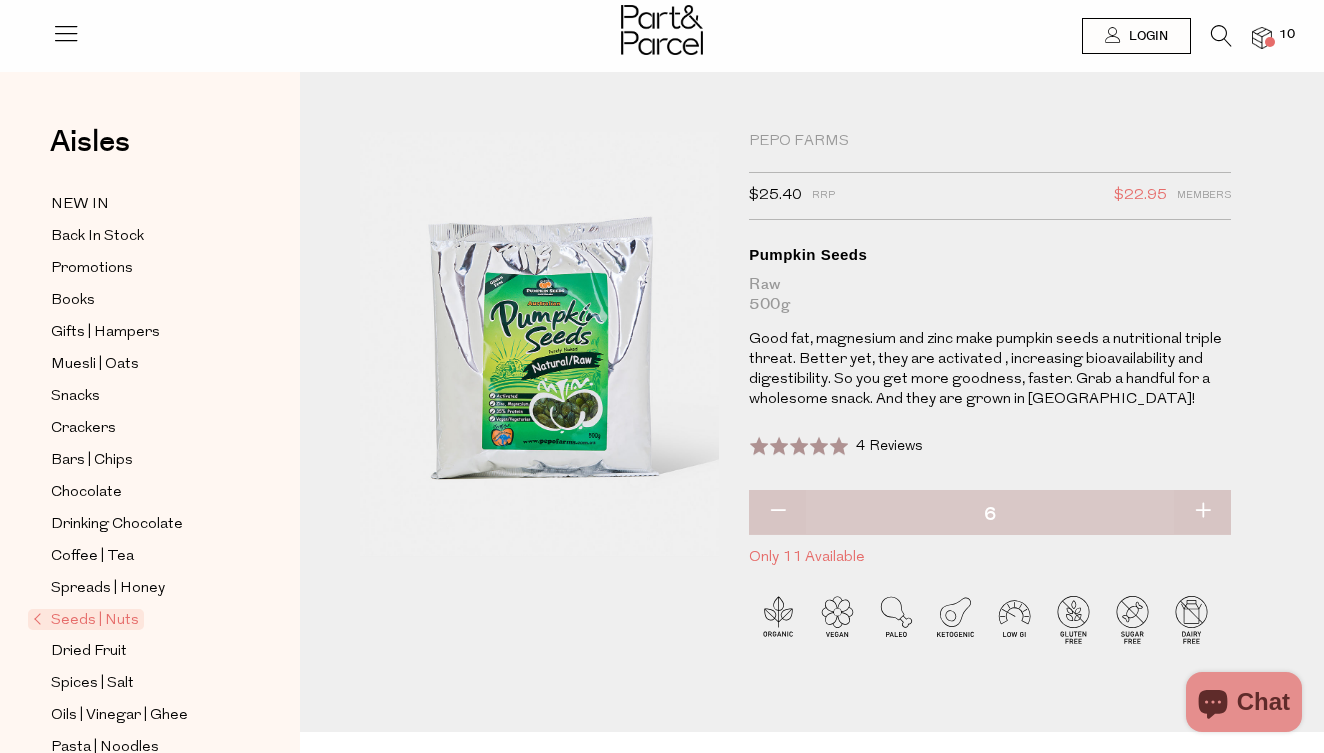 click at bounding box center [1221, 36] 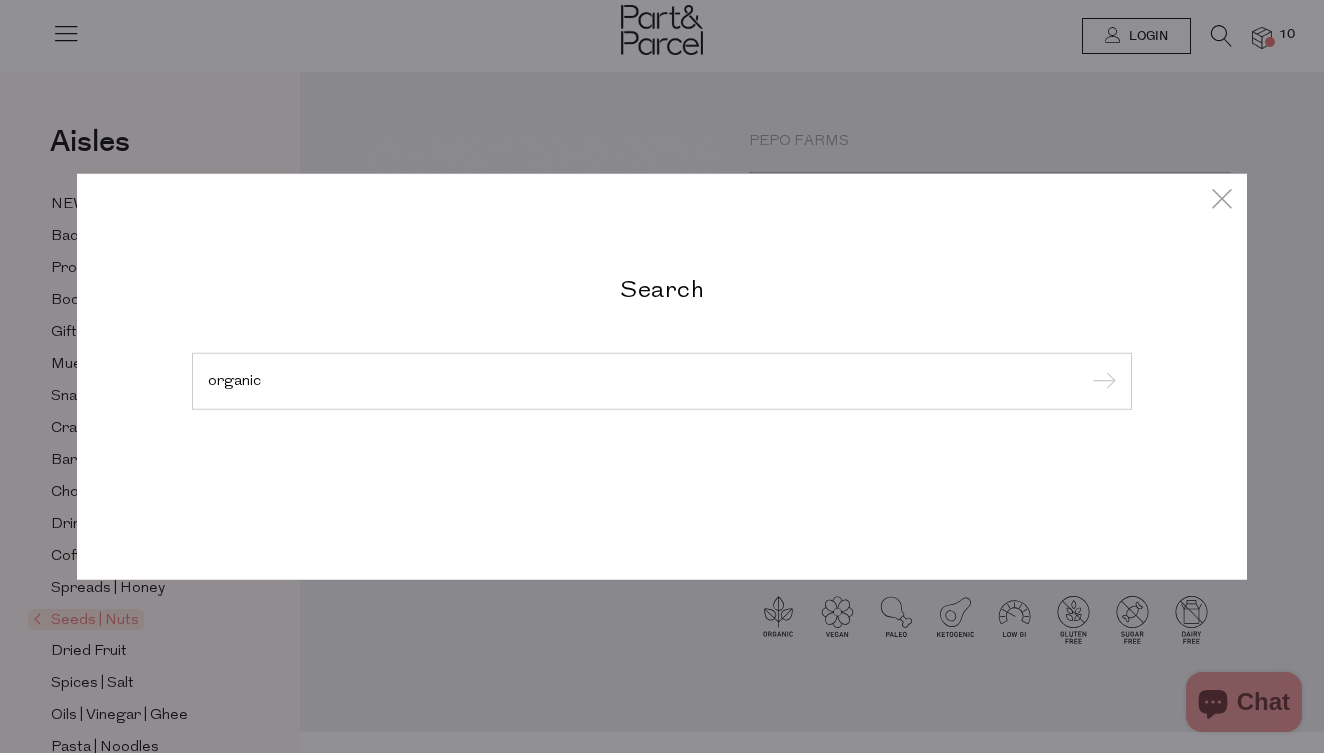 type on "organic" 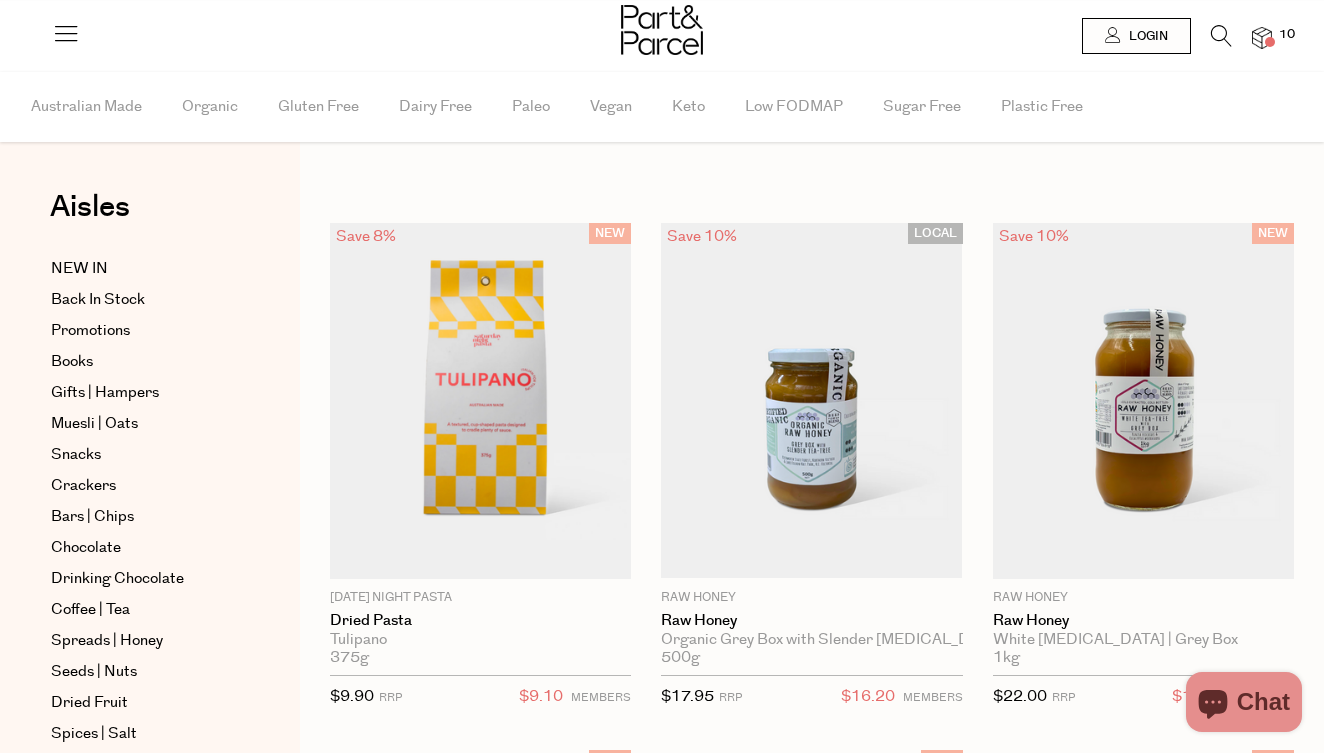 scroll, scrollTop: 0, scrollLeft: 0, axis: both 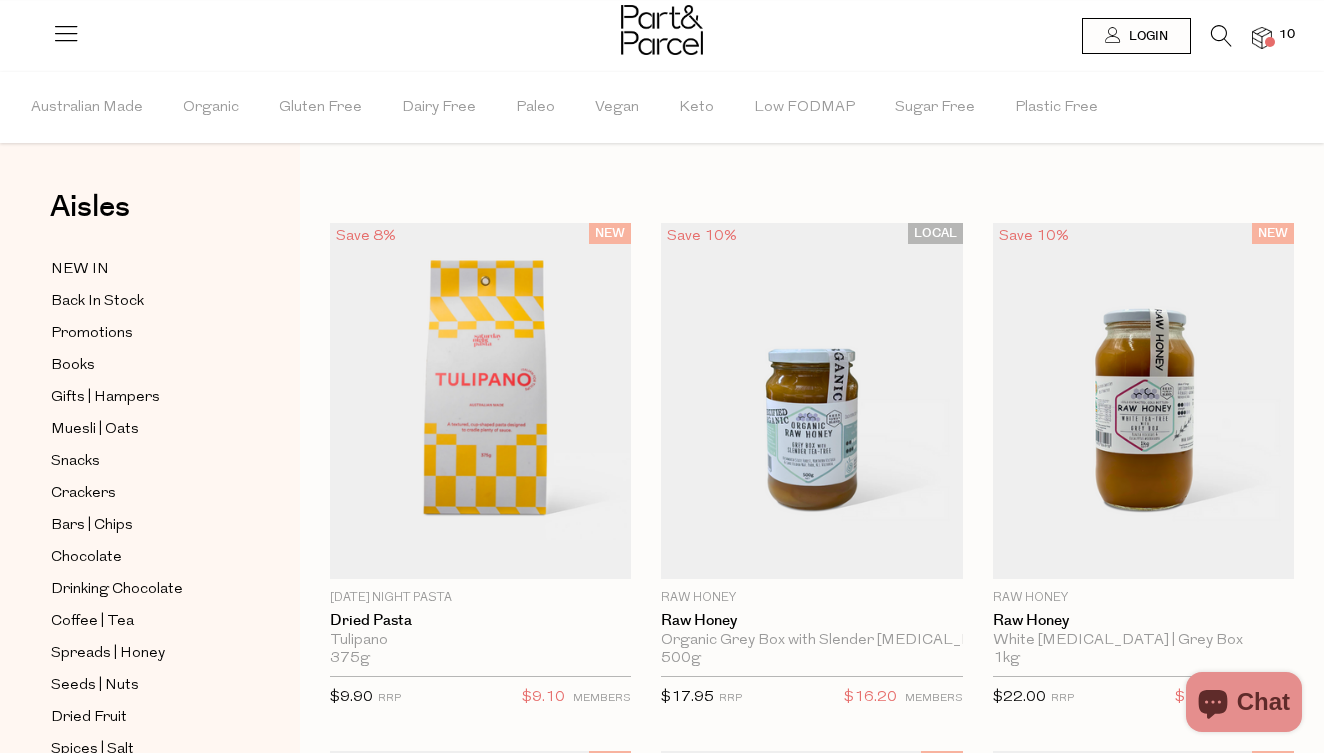 click at bounding box center [1221, 36] 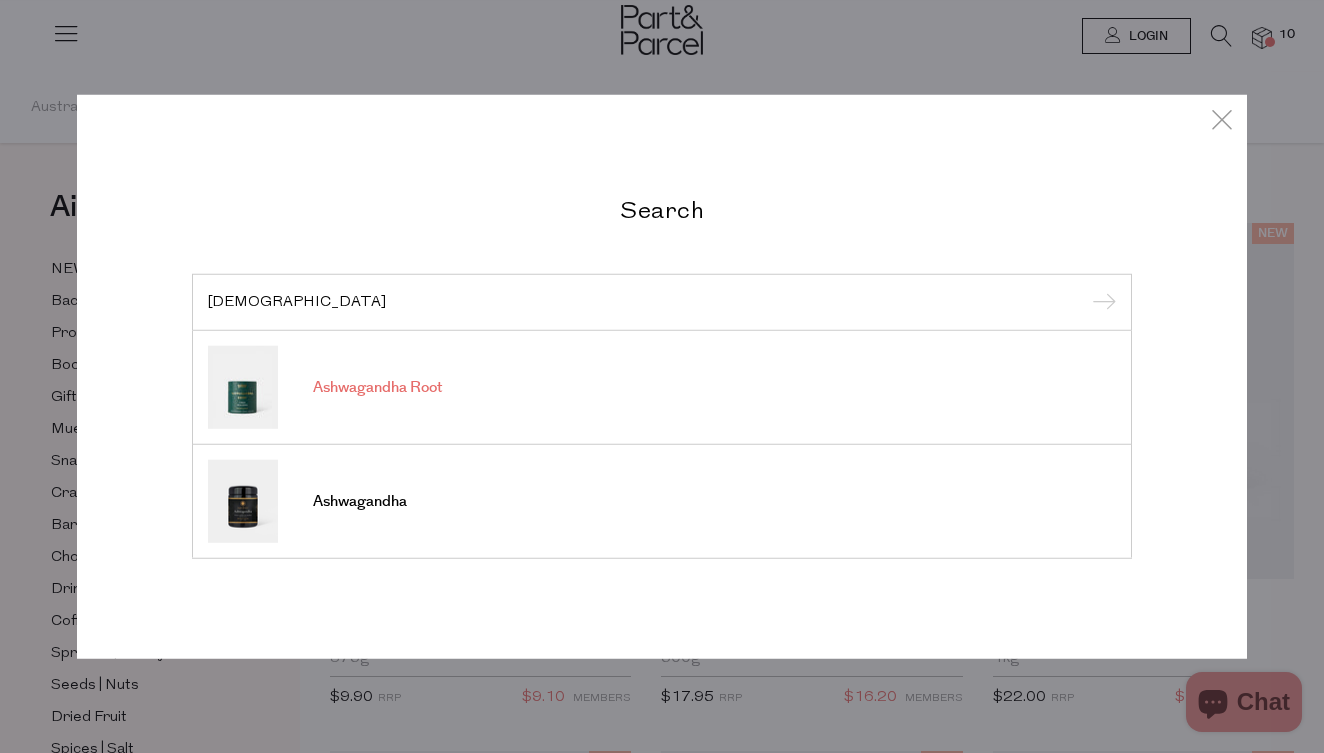 type on "ashwaf" 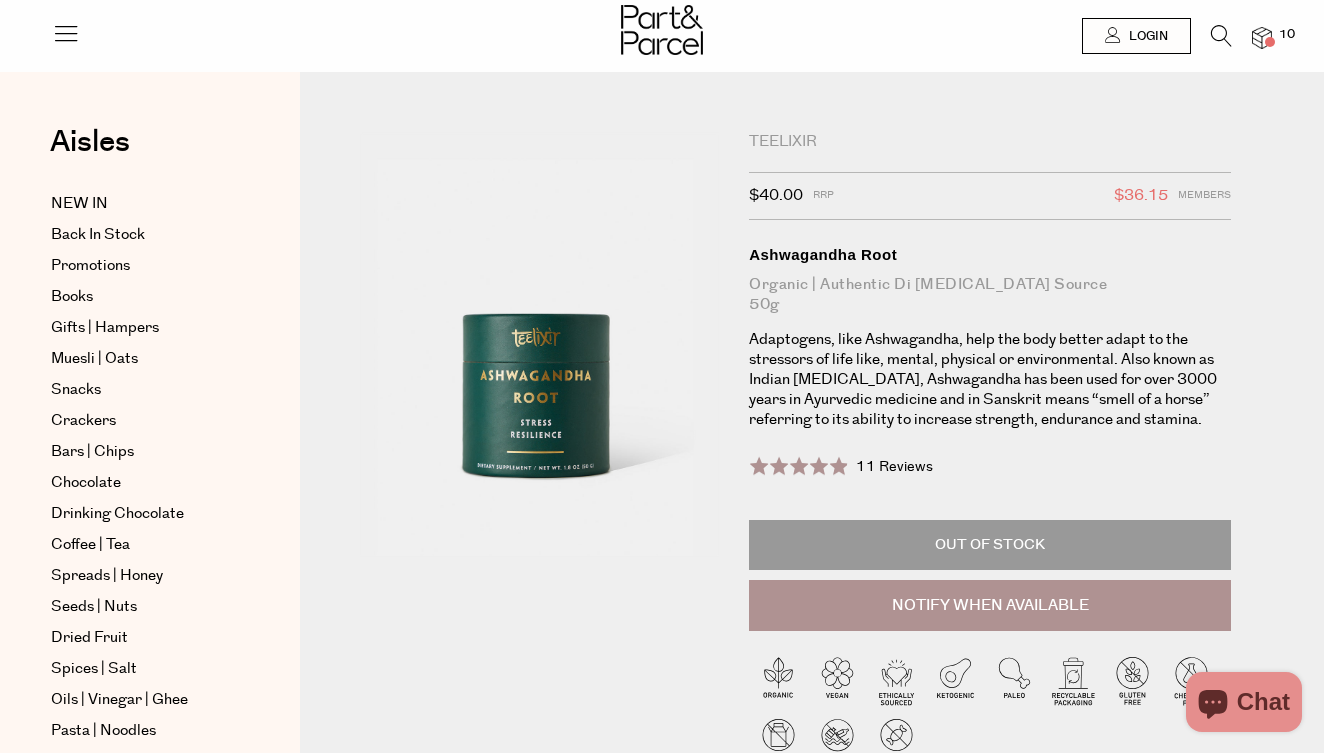 scroll, scrollTop: 0, scrollLeft: 0, axis: both 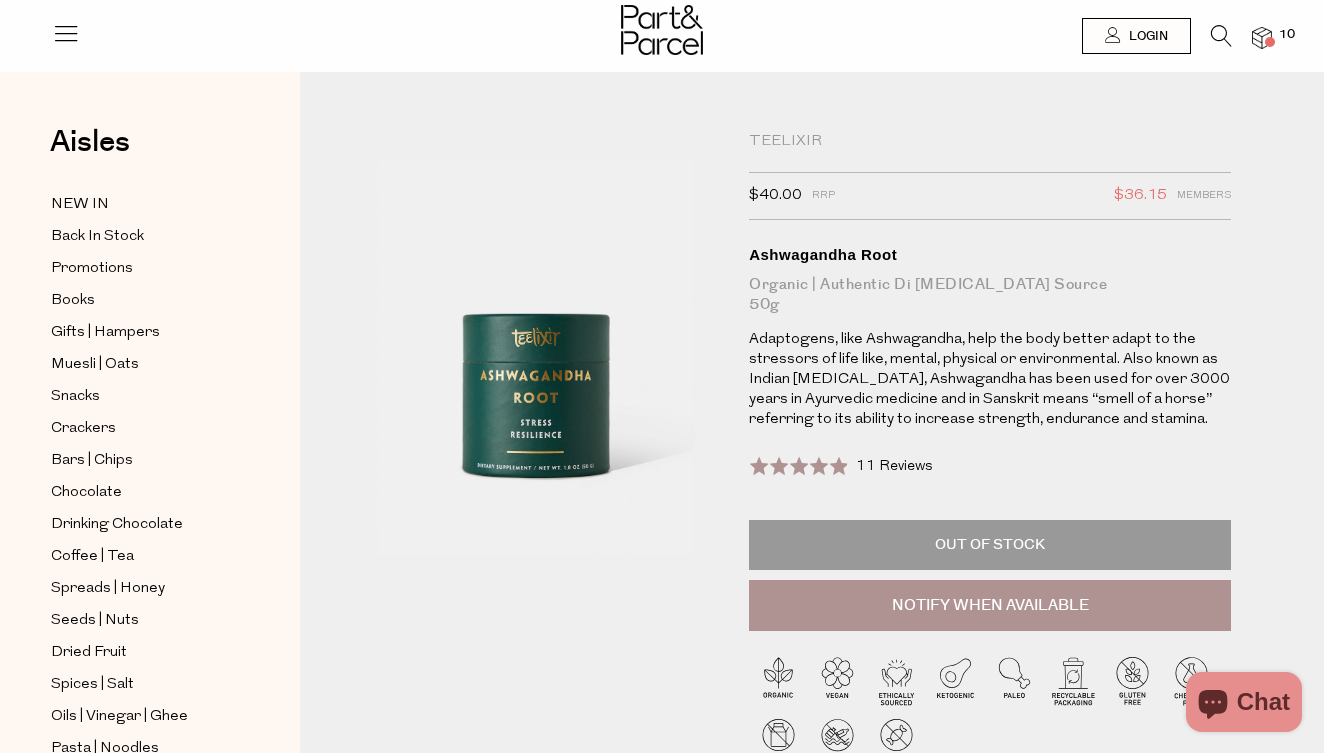click at bounding box center (1221, 36) 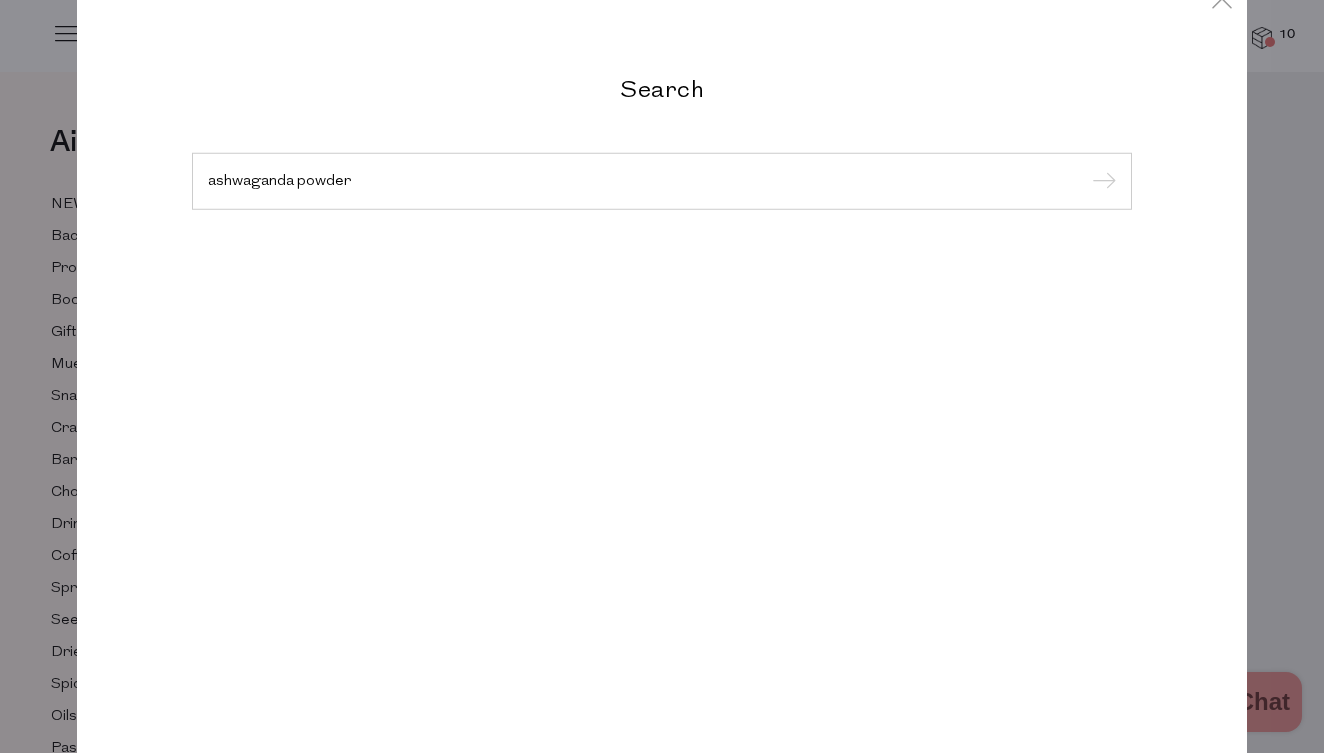 type on "ashwaganda powder" 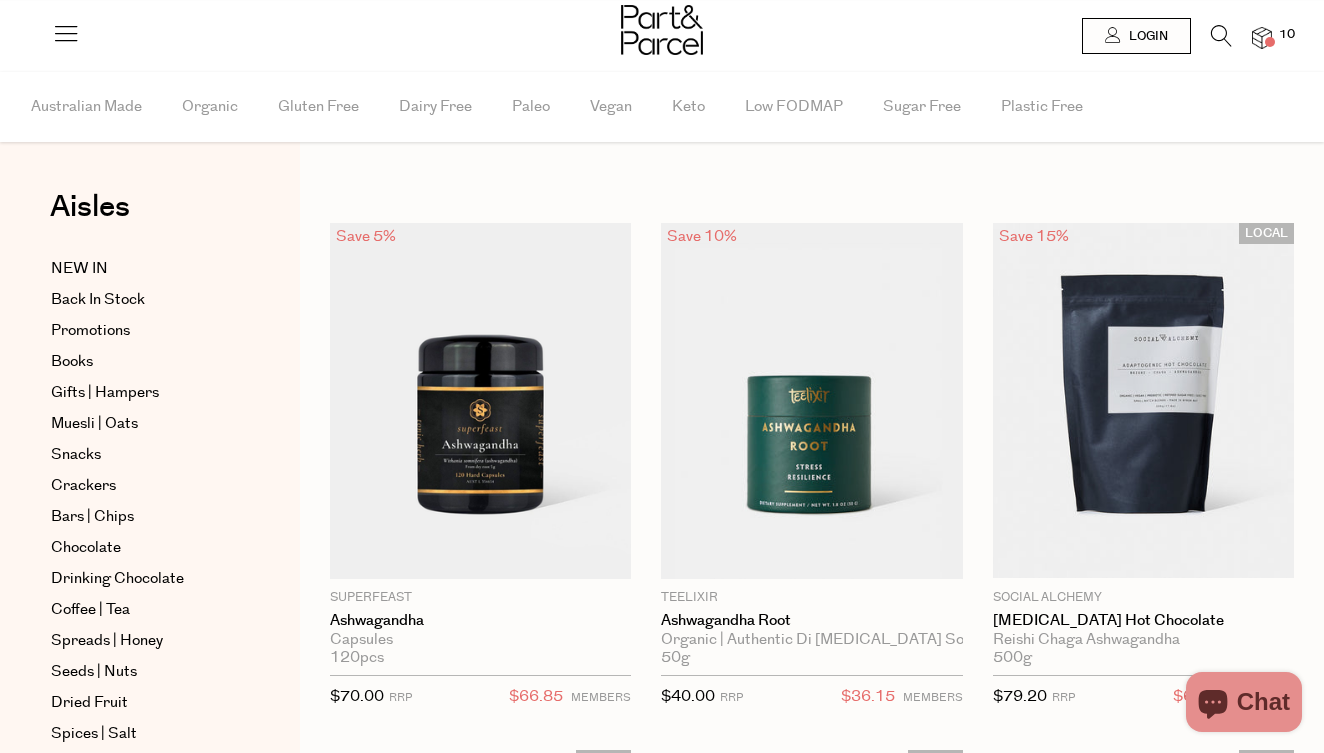 scroll, scrollTop: 0, scrollLeft: 0, axis: both 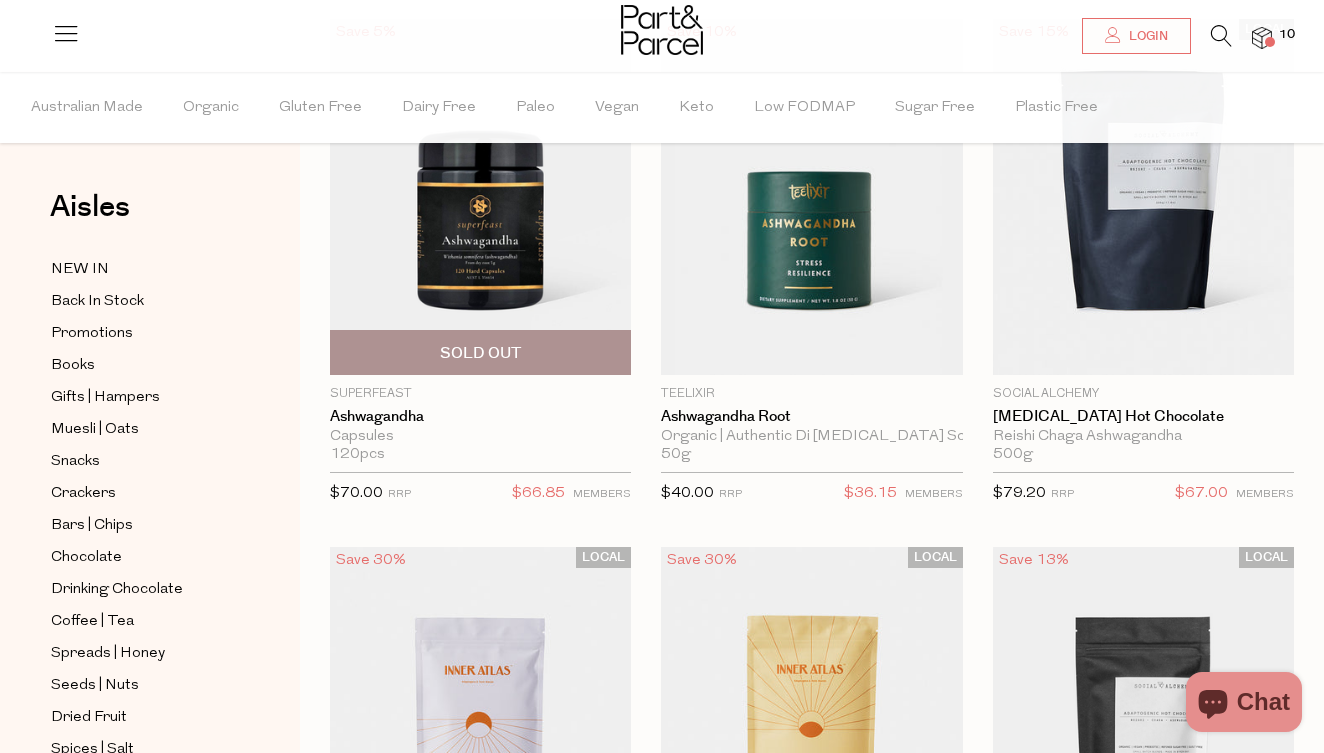 click at bounding box center (480, 197) 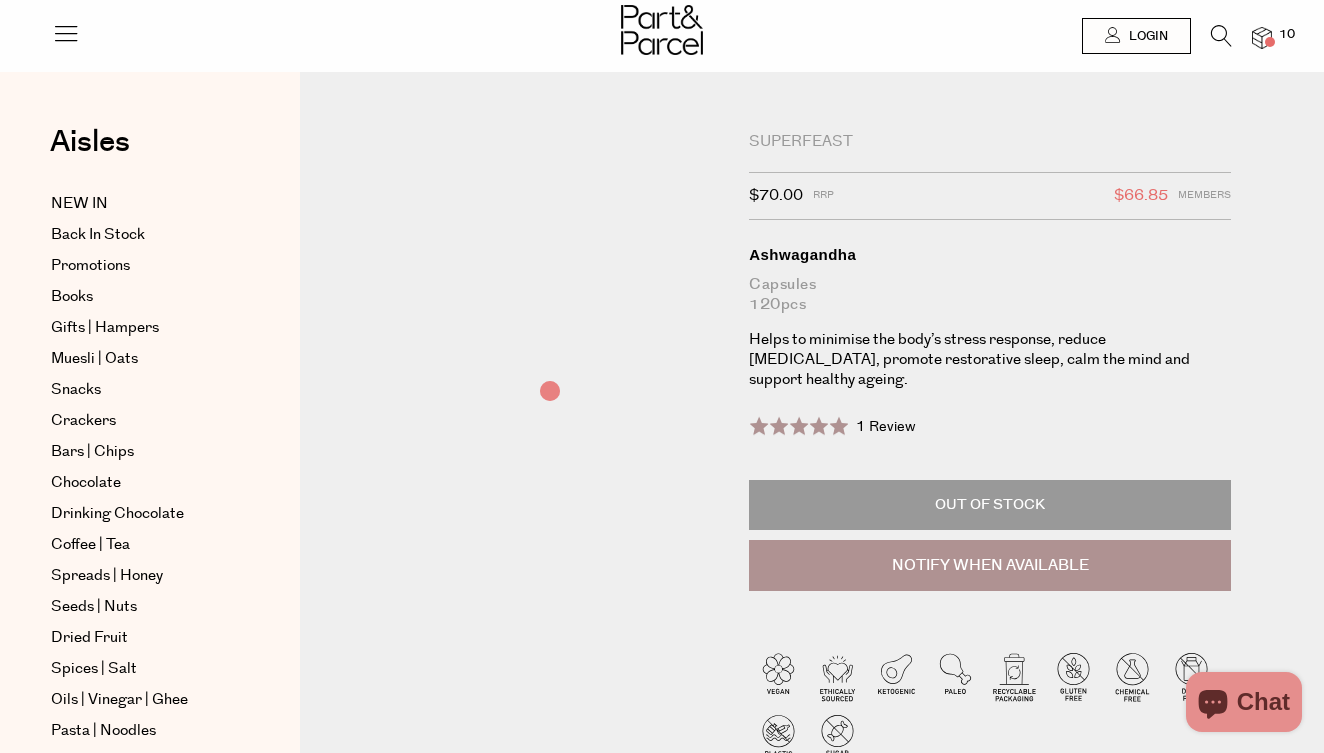 scroll, scrollTop: 0, scrollLeft: 0, axis: both 